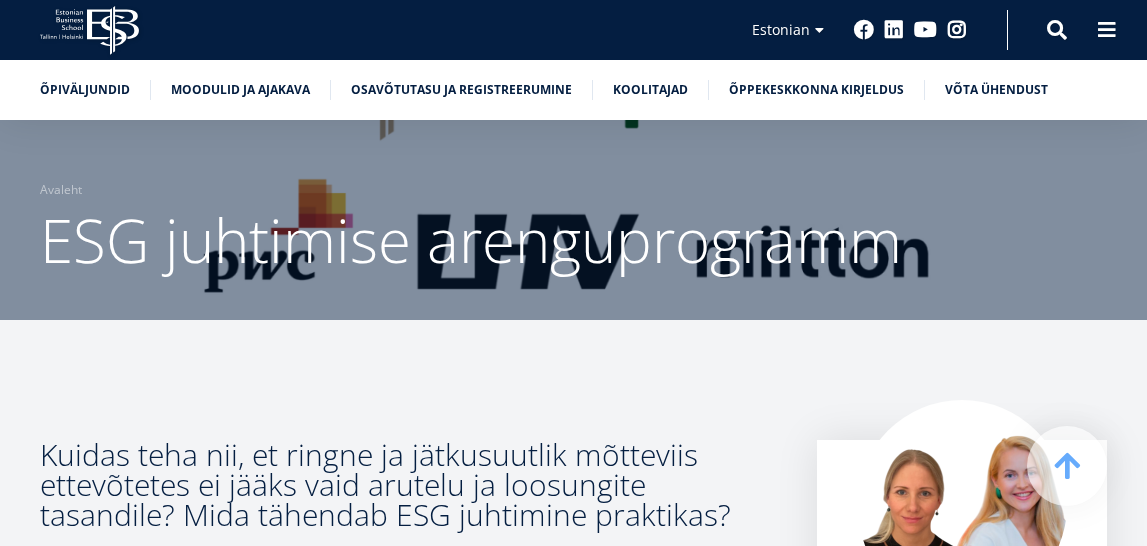 scroll, scrollTop: 764, scrollLeft: 0, axis: vertical 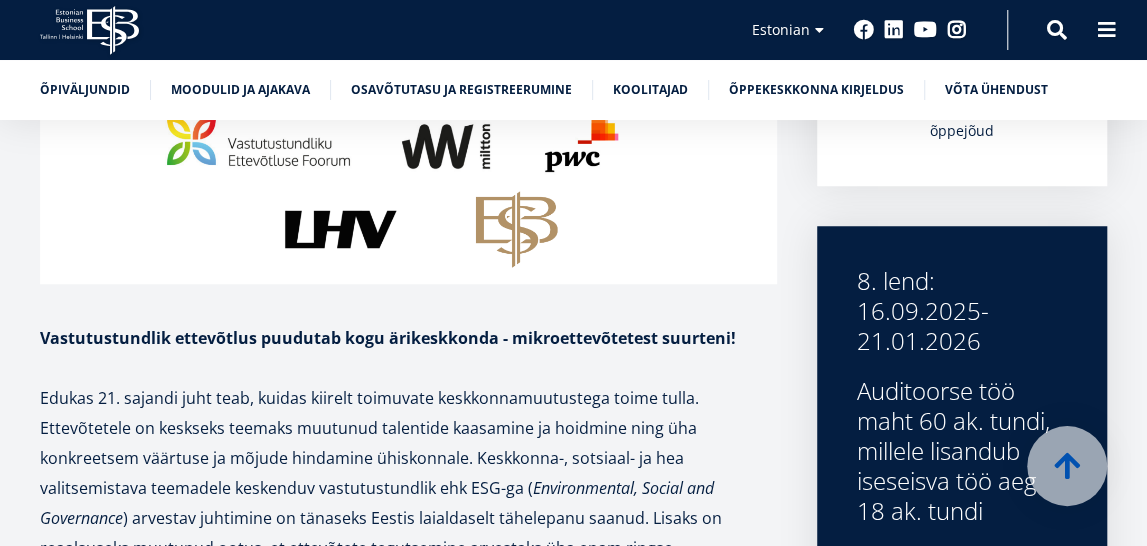 click at bounding box center (408, 175) 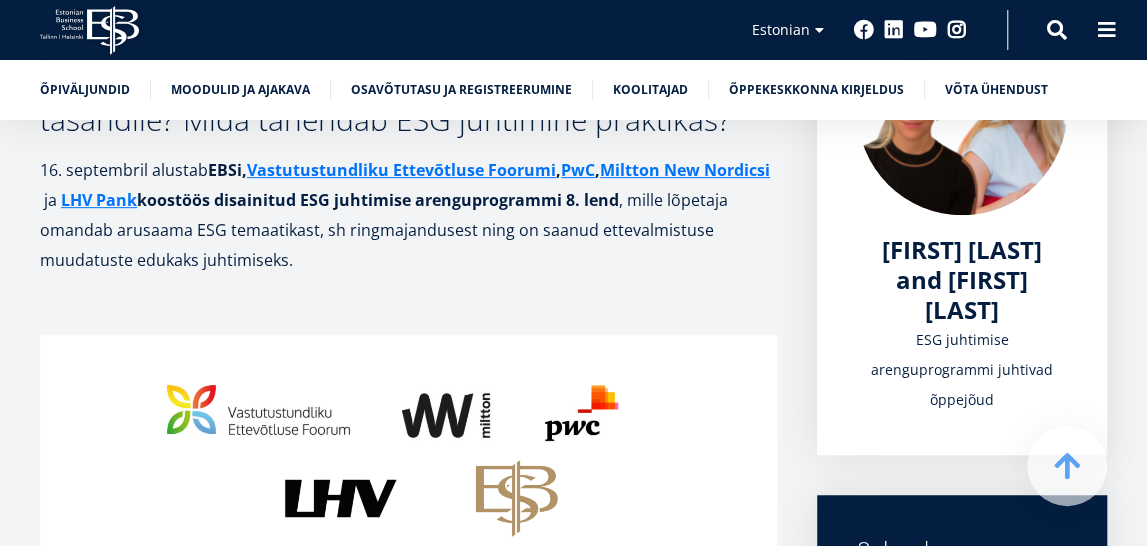 scroll, scrollTop: 400, scrollLeft: 0, axis: vertical 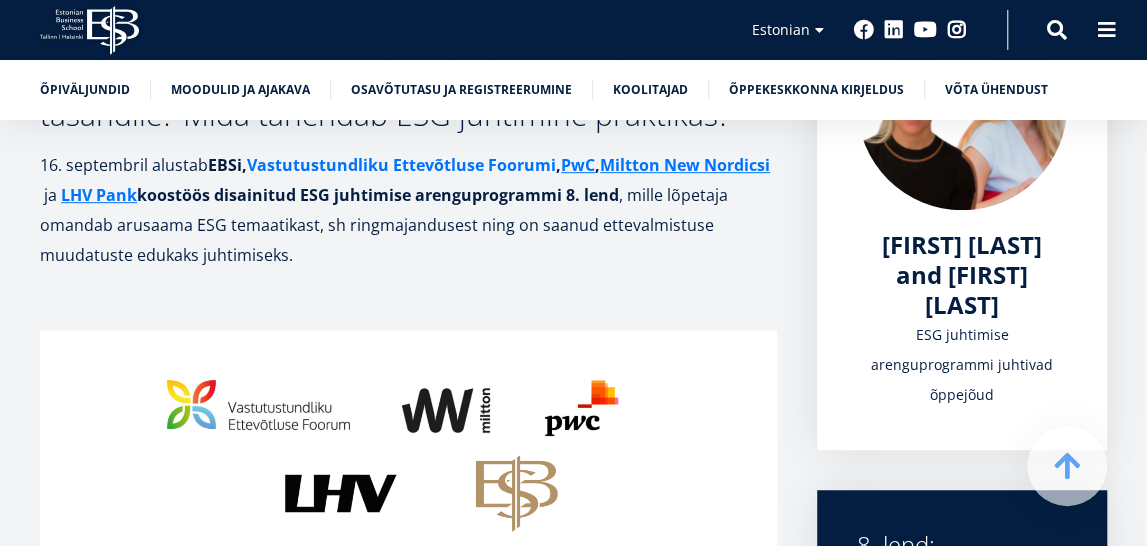 click on "Vastutustundliku Ettevõtluse Foorumi" at bounding box center (401, 165) 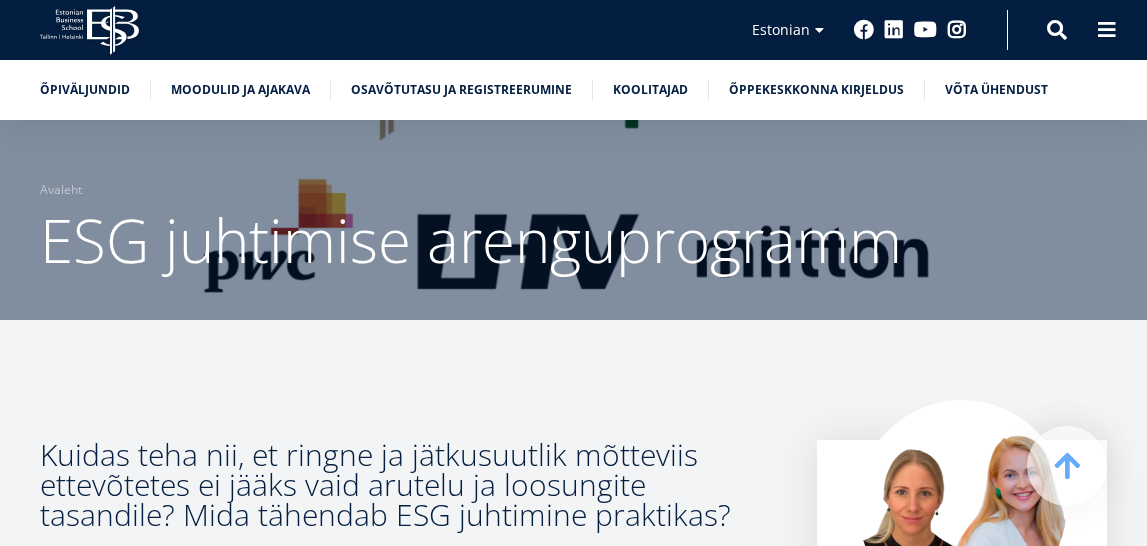 scroll, scrollTop: 400, scrollLeft: 0, axis: vertical 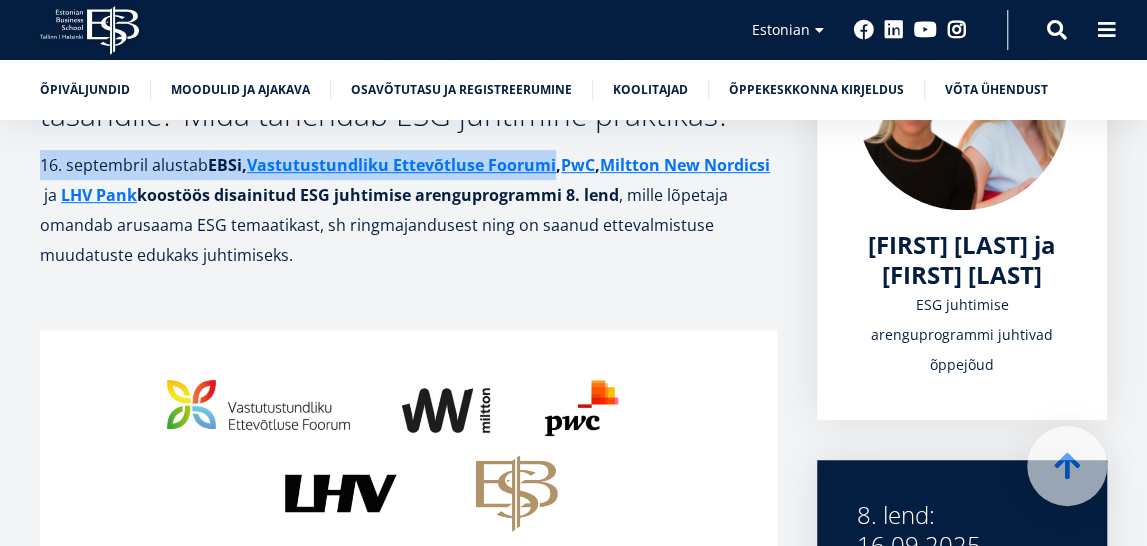 drag, startPoint x: 41, startPoint y: 161, endPoint x: 558, endPoint y: 164, distance: 517.0087 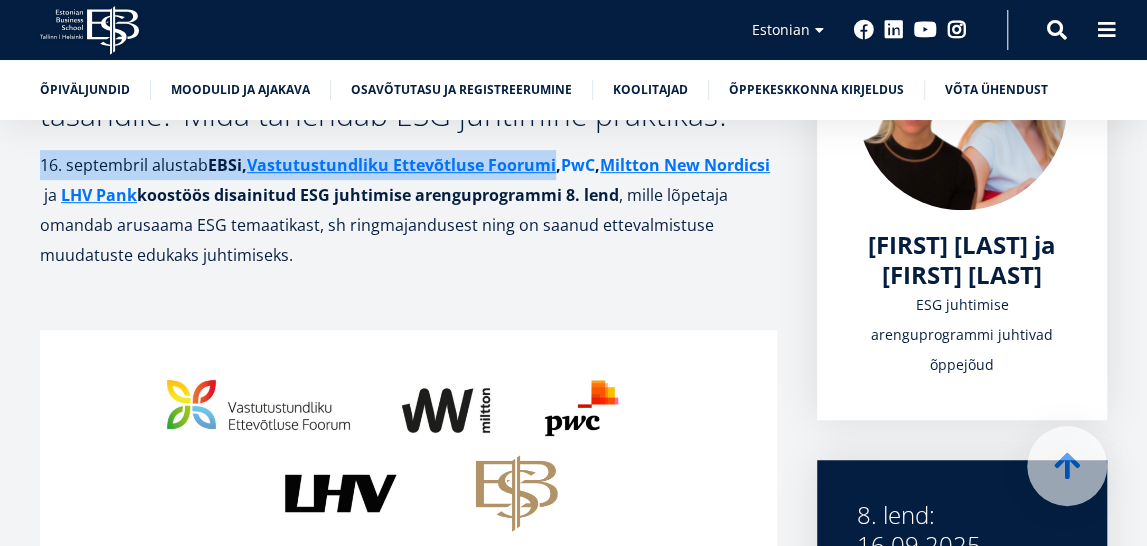click on "PwC" at bounding box center (578, 165) 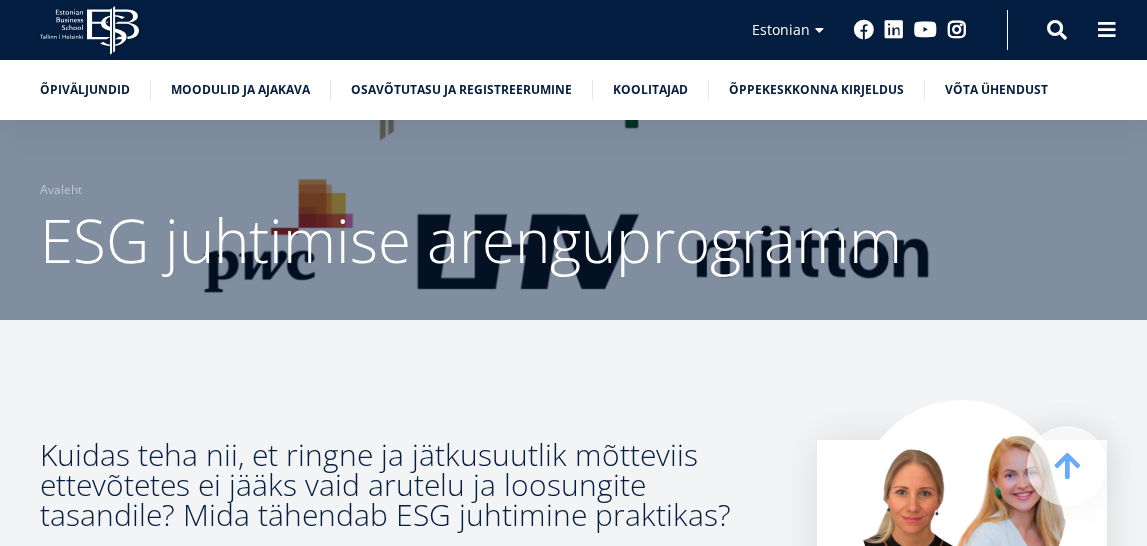 scroll, scrollTop: 400, scrollLeft: 0, axis: vertical 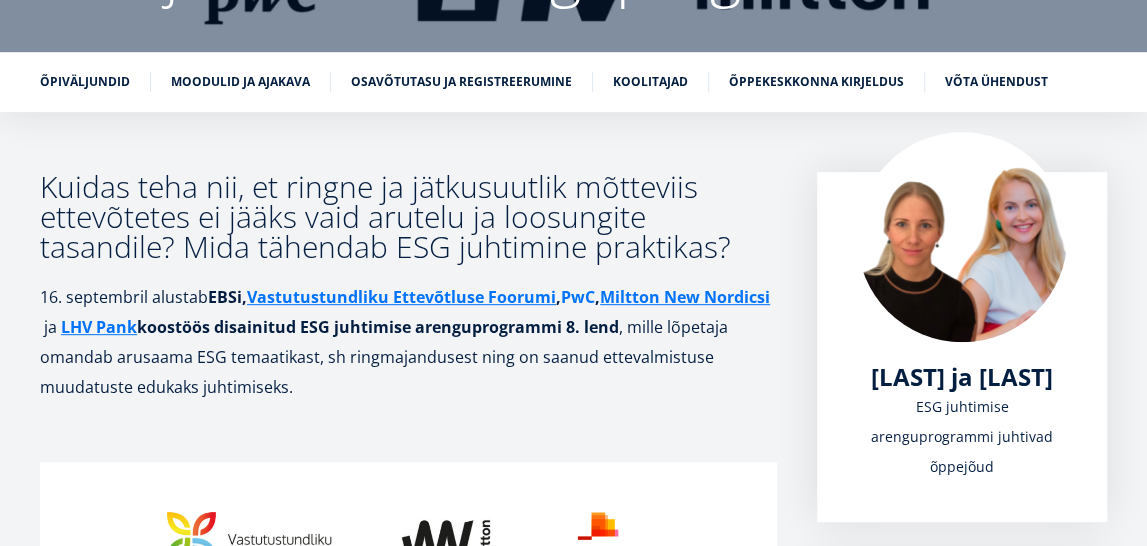 click on "PwC" at bounding box center (578, 297) 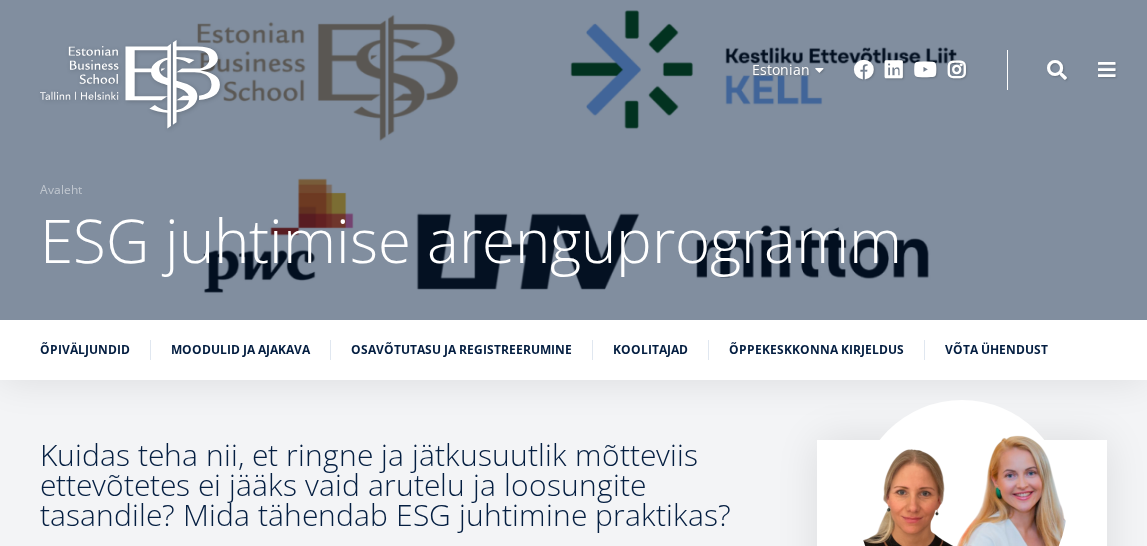scroll, scrollTop: 268, scrollLeft: 0, axis: vertical 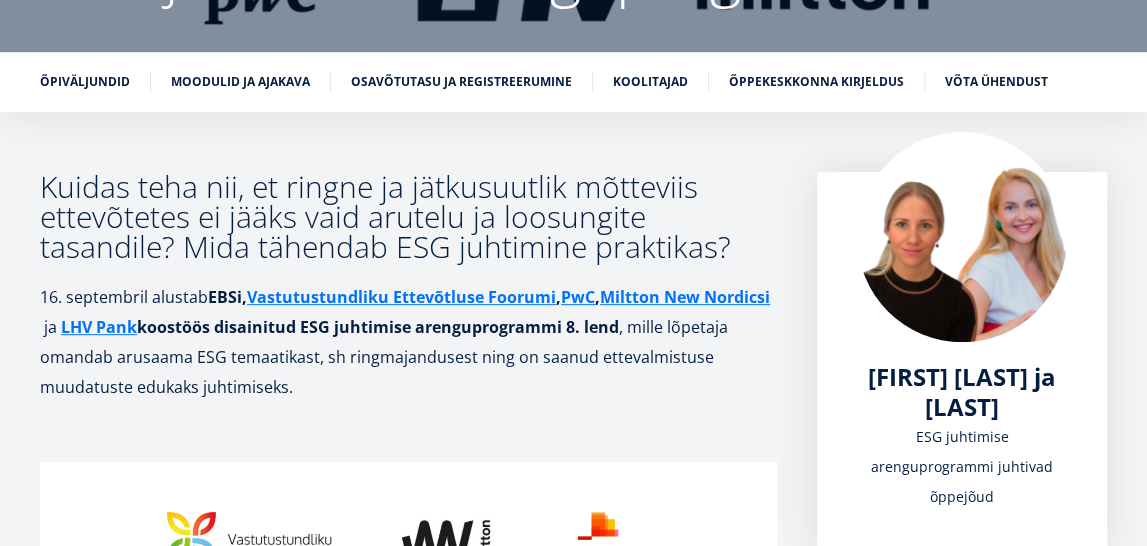 drag, startPoint x: 807, startPoint y: 228, endPoint x: 716, endPoint y: 332, distance: 138.1919 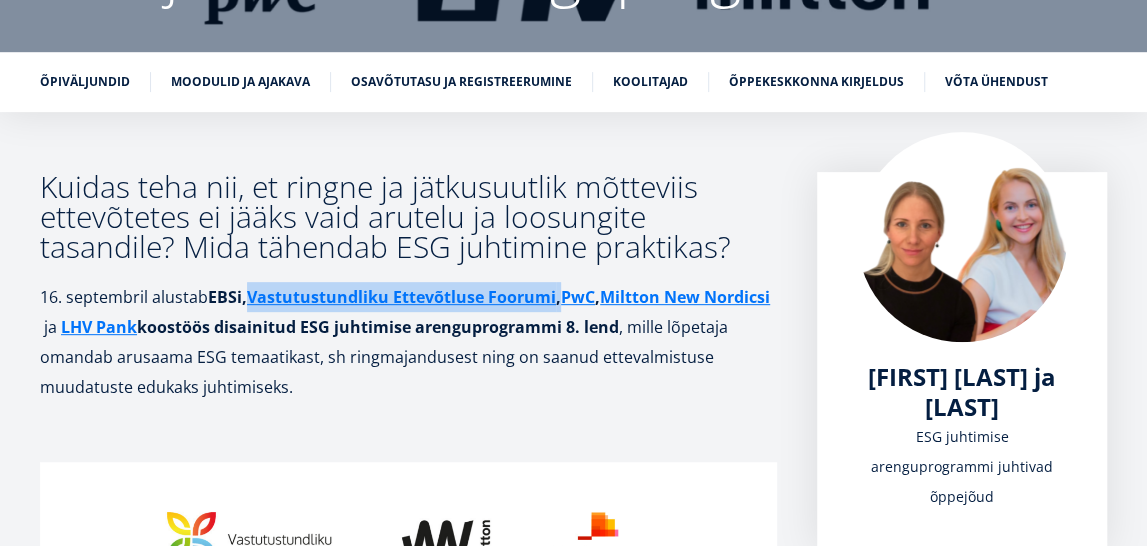 drag, startPoint x: 560, startPoint y: 294, endPoint x: 250, endPoint y: 301, distance: 310.079 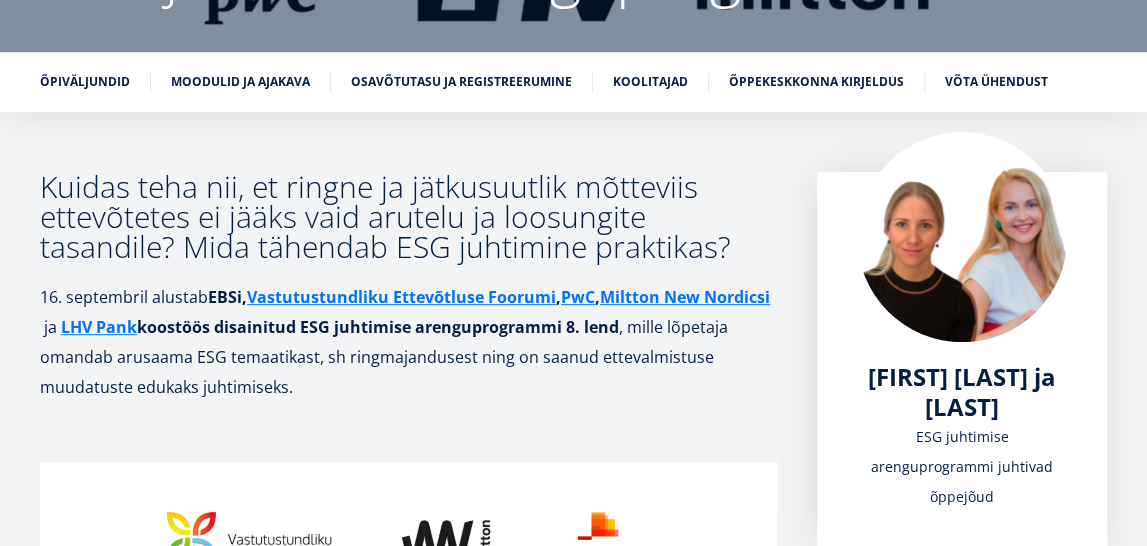 click on "Kuidas teha nii, et ringne ja jätkusuutlik mõtteviis ettevõtetes ei jääks vaid arutelu ja loosungite tasandile? Mida tähendab ESG juhtimine praktikas?
16. septembril alustab  EBSi,  Vastutustundliku Ettevõtluse Foorumi ,  PwC ,  Miltton New Nordicsi   ja   LHV Pank  koostöös disainitud ESG juhtimise arenguprogrammi 8. lend , mille lõpetaja omandab arusaama ESG temaatikast, sh ringmajandusest ning on saanud ettevalmistuse  muudatuste edukaks juhtimiseks.
Vastutustundlik ettevõtlus puudutab kogu ärikeskkonda - mikroettevõtetest suurteni!
Edukas 21. sajandi juht teab, kuidas kiirelt toimuvate keskkonnamuutustega toime tulla. Ettevõtetele on keskseks teemaks muutunud talentide kaasamine ja hoidmine ning üha konkreetsem väärtuse ja mõjude hindamine ühiskonnale. Keskkonna-, sotsiaal- ja hea valitsemistava teemadele keskenduv vastutustundlik ehk ESG-ga ( Environmental, Social and Governance
, sh" at bounding box center (573, 1810) 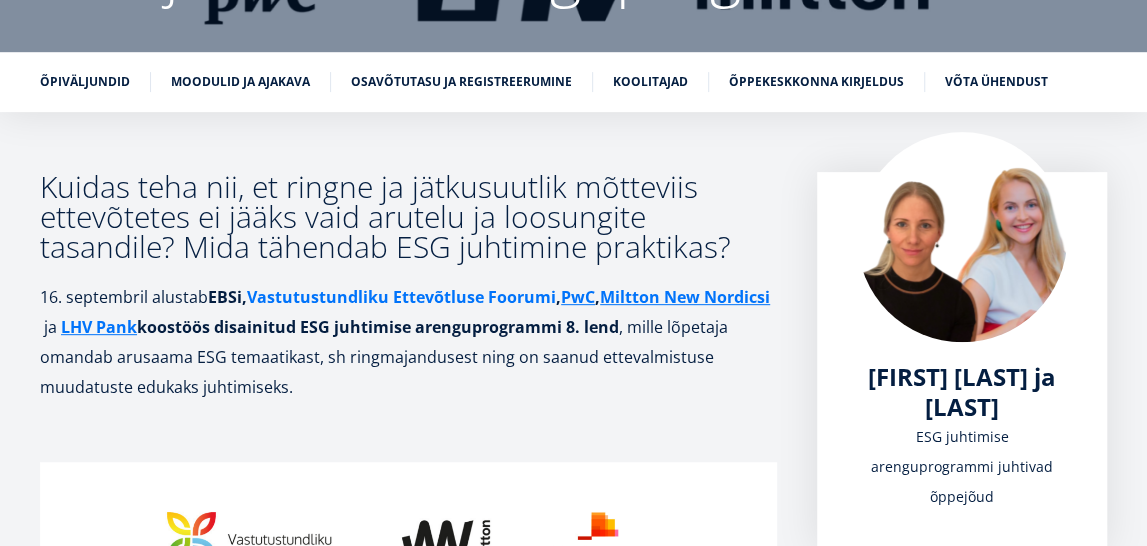 drag, startPoint x: 40, startPoint y: 300, endPoint x: 252, endPoint y: 287, distance: 212.39821 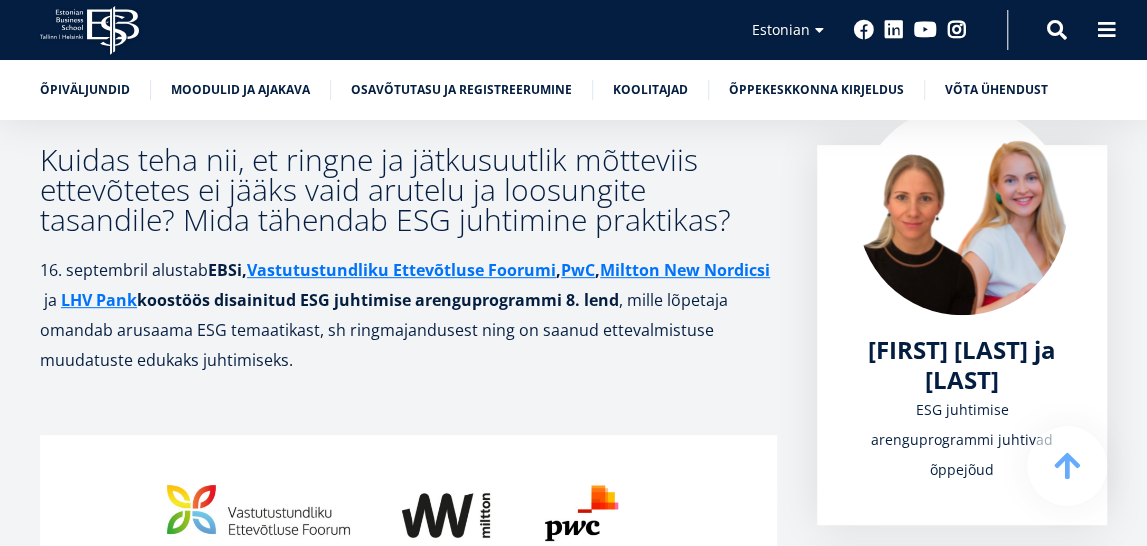 scroll, scrollTop: 340, scrollLeft: 0, axis: vertical 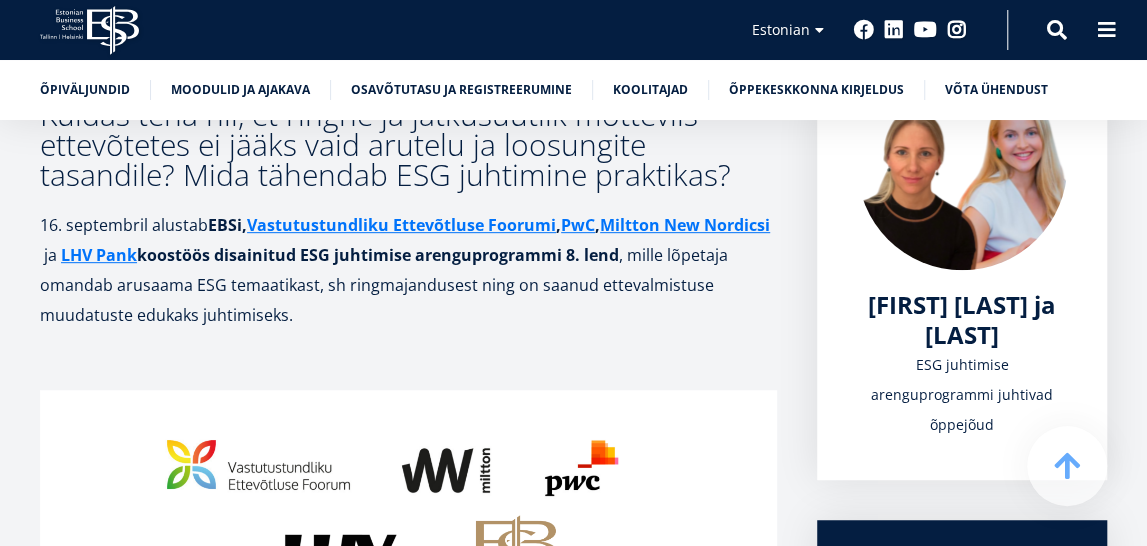 click on "16. septembril alustab  EBSi,  Vastutustundliku Ettevõtluse Foorumi ,  PwC ,  Miltton New Nordicsi   ja   LHV Pank  koostöös disainitud ESG juhtimise arenguprogrammi 8. lend , mille lõpetaja omandab arusaama ESG temaatikast, sh ringmajandusest ning on saanud ettevalmistuse  muudatuste edukaks juhtimiseks." at bounding box center (408, 270) 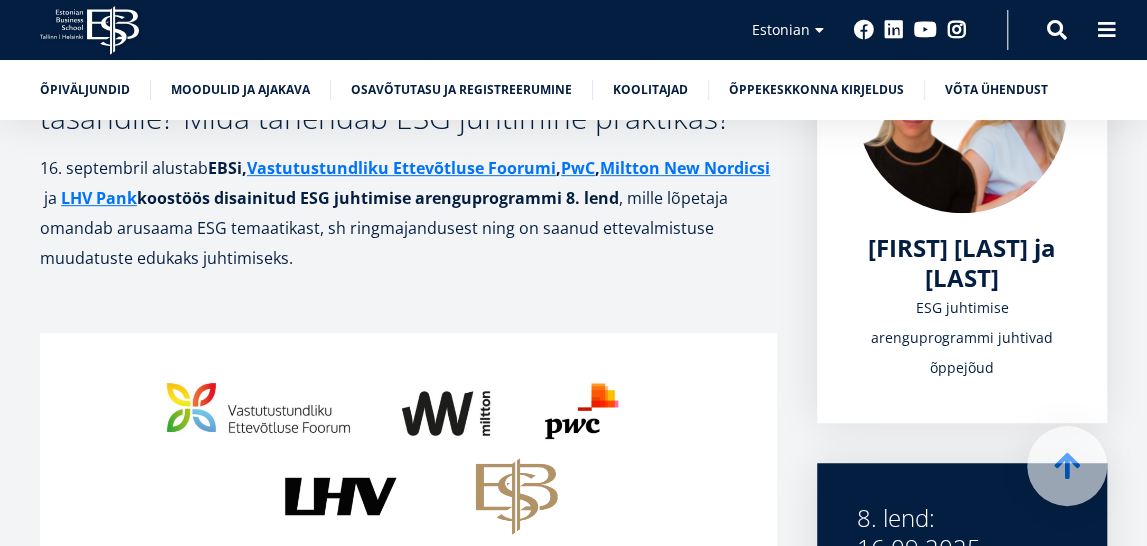 scroll, scrollTop: 440, scrollLeft: 0, axis: vertical 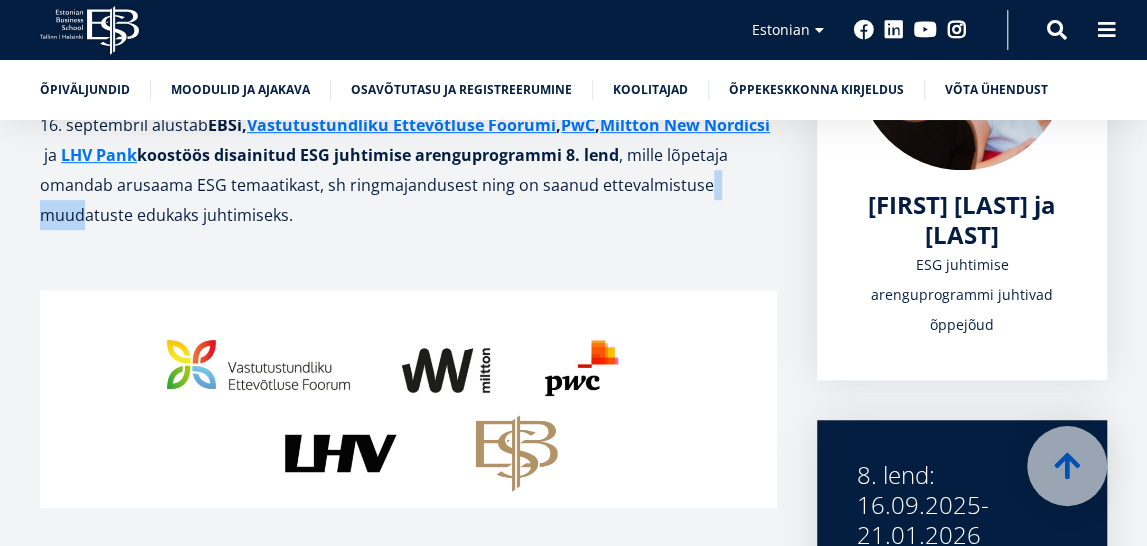 drag, startPoint x: 199, startPoint y: 217, endPoint x: 204, endPoint y: 226, distance: 10.29563 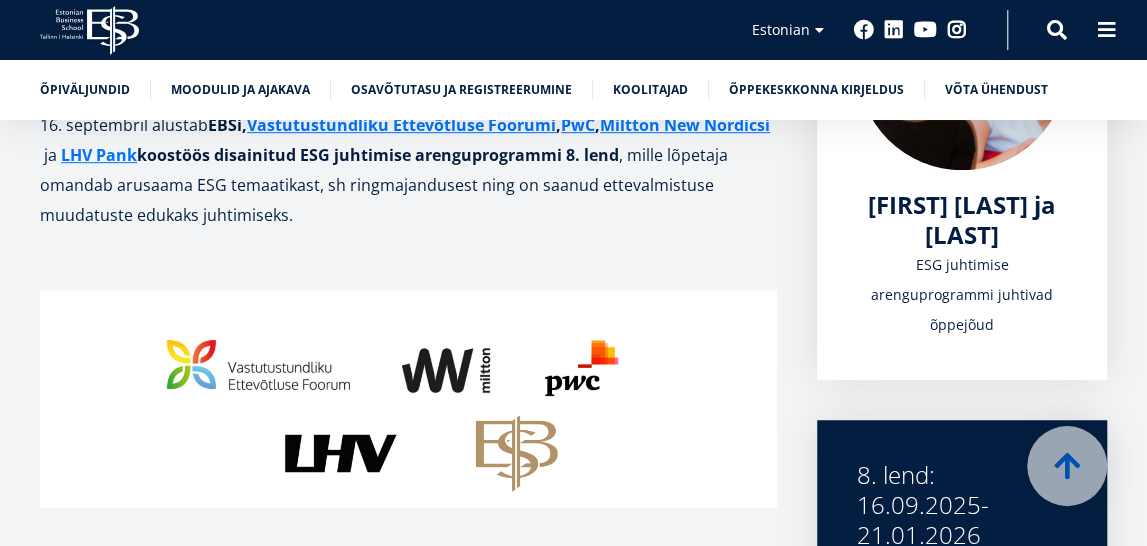 click on "Kuidas teha nii, et ringne ja jätkusuutlik mõtteviis ettevõtetes ei jääks vaid arutelu ja loosungite tasandile? Mida tähendab ESG juhtimine praktikas?
16. septembril alustab  EBSi,  Vastutustundliku Ettevõtluse Foorumi ,  PwC ,  Miltton New Nordicsi   ja   LHV Pank  koostöös disainitud ESG juhtimise arenguprogrammi 8. lend , mille lõpetaja omandab arusaama ESG temaatikast, sh ringmajandusest ning on saanud ettevalmistuse  muudatuste edukaks juhtimiseks.
Vastutustundlik ettevõtlus puudutab kogu ärikeskkonda - mikroettevõtetest suurteni!
Edukas 21. sajandi juht teab, kuidas kiirelt toimuvate keskkonnamuutustega toime tulla. Ettevõtetele on keskseks teemaks muutunud talentide kaasamine ja hoidmine ning üha konkreetsem väärtuse ja mõjude hindamine ühiskonnale. Keskkonna-, sotsiaal- ja hea valitsemistava teemadele keskenduv vastutustundlik ehk ESG-ga ( Environmental, Social and Governance
Mis on ESG juhtimise arenguprogrammi suurim väärtus?
, sh" at bounding box center (408, 1638) 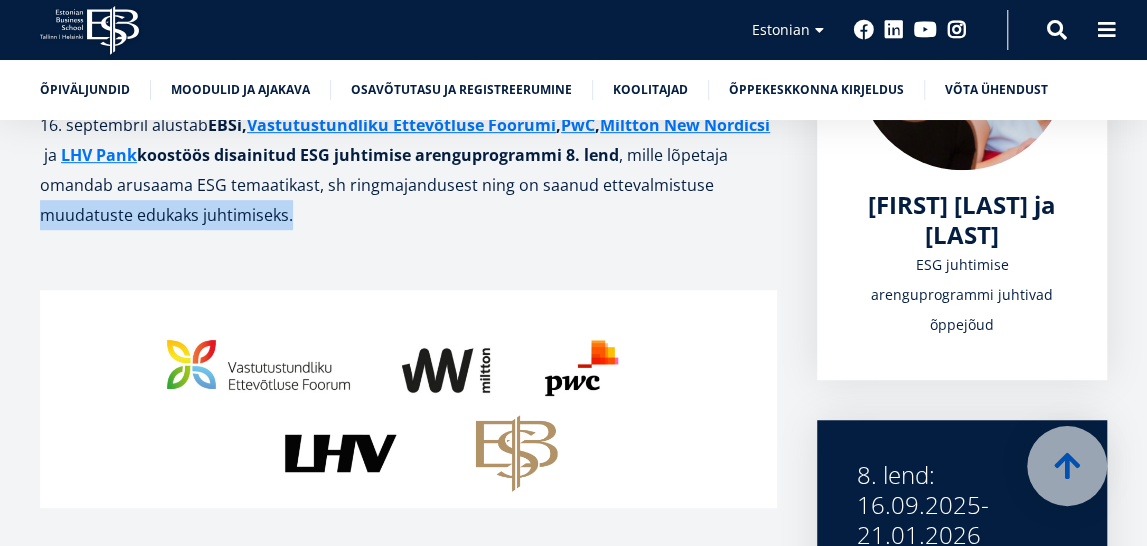 drag, startPoint x: 439, startPoint y: 216, endPoint x: 156, endPoint y: 227, distance: 283.2137 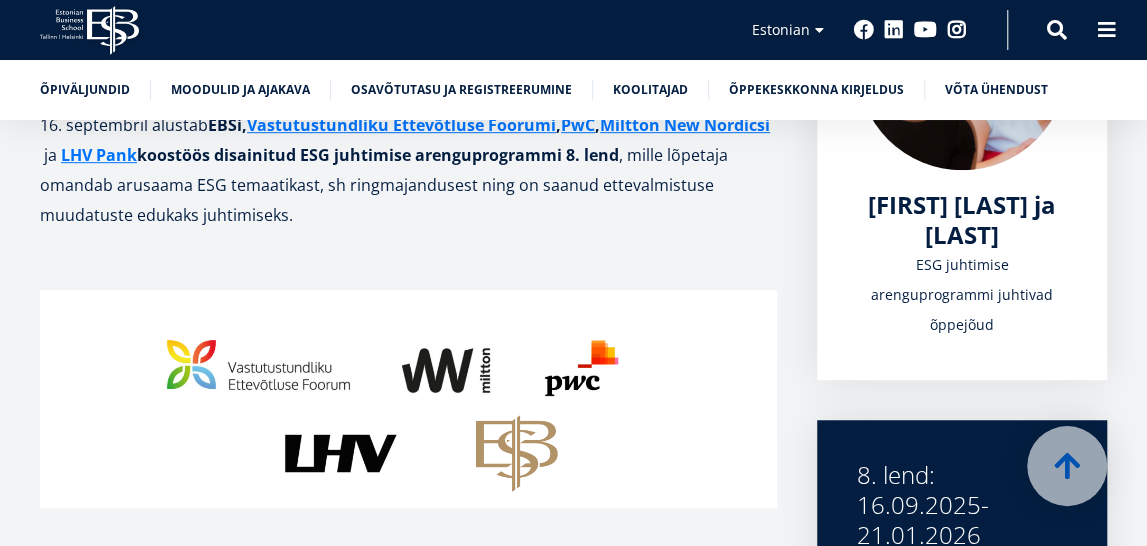 click at bounding box center [408, 275] 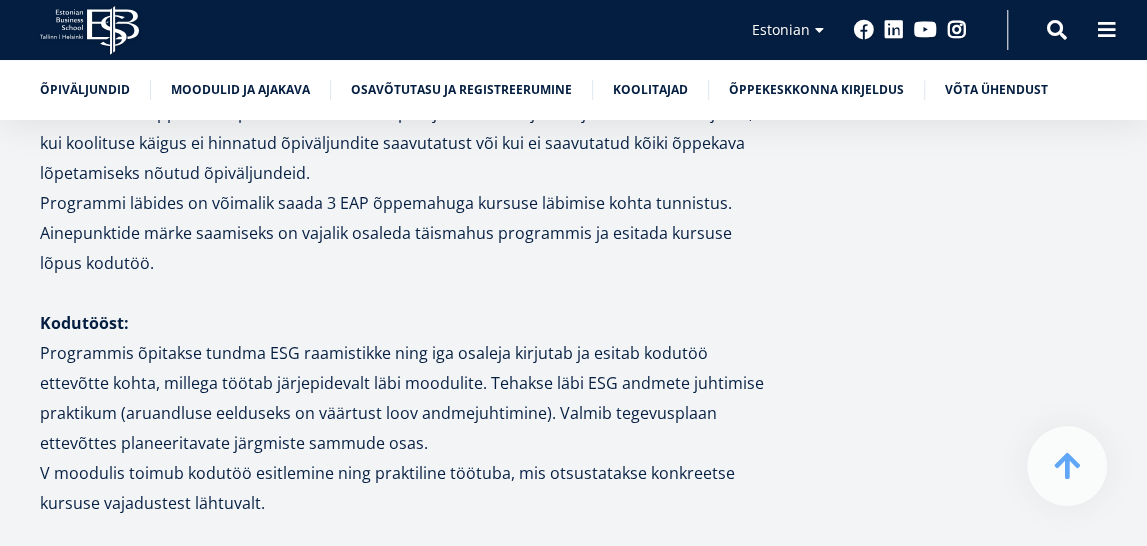 scroll, scrollTop: 3140, scrollLeft: 0, axis: vertical 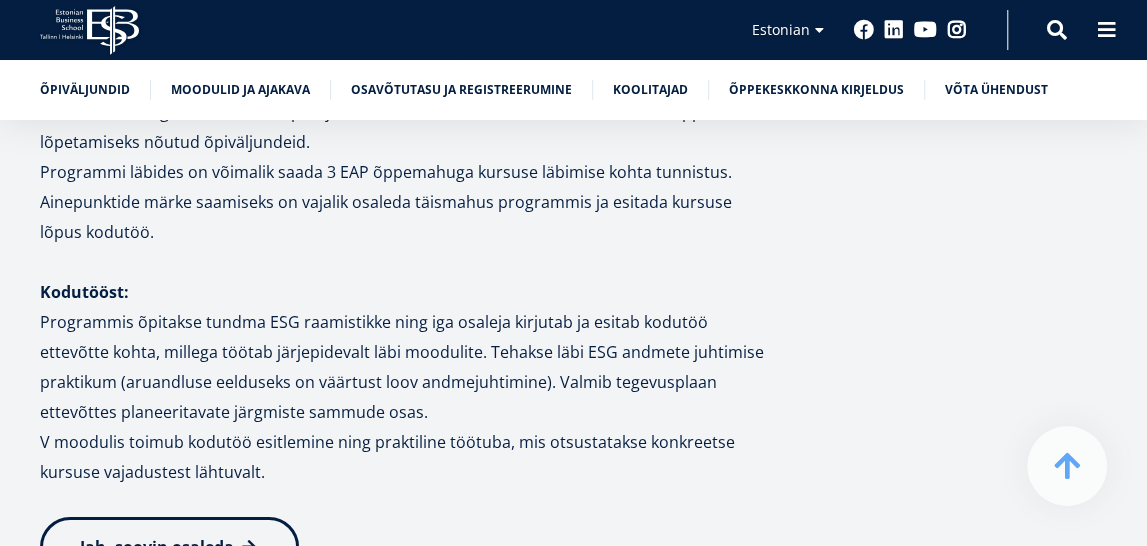 drag, startPoint x: 752, startPoint y: 439, endPoint x: 620, endPoint y: 288, distance: 200.5617 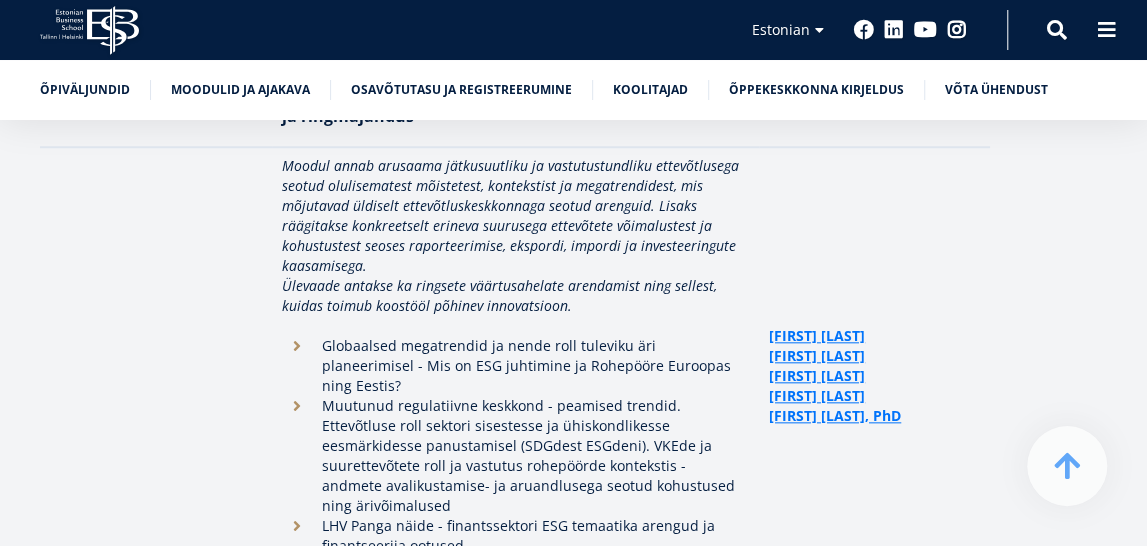 scroll, scrollTop: 4240, scrollLeft: 0, axis: vertical 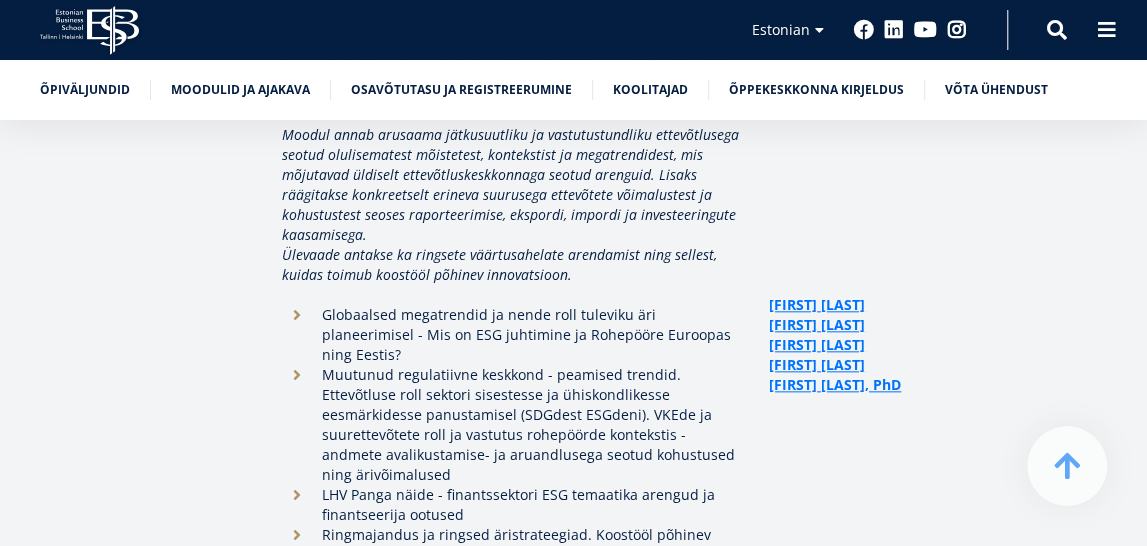 drag, startPoint x: 378, startPoint y: 351, endPoint x: 328, endPoint y: 331, distance: 53.851646 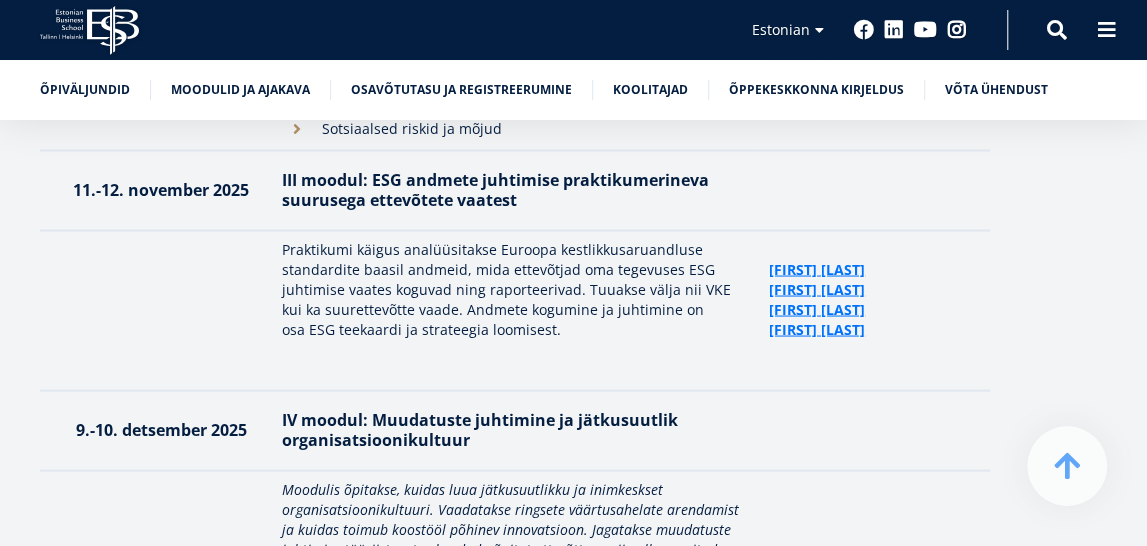 scroll, scrollTop: 4940, scrollLeft: 0, axis: vertical 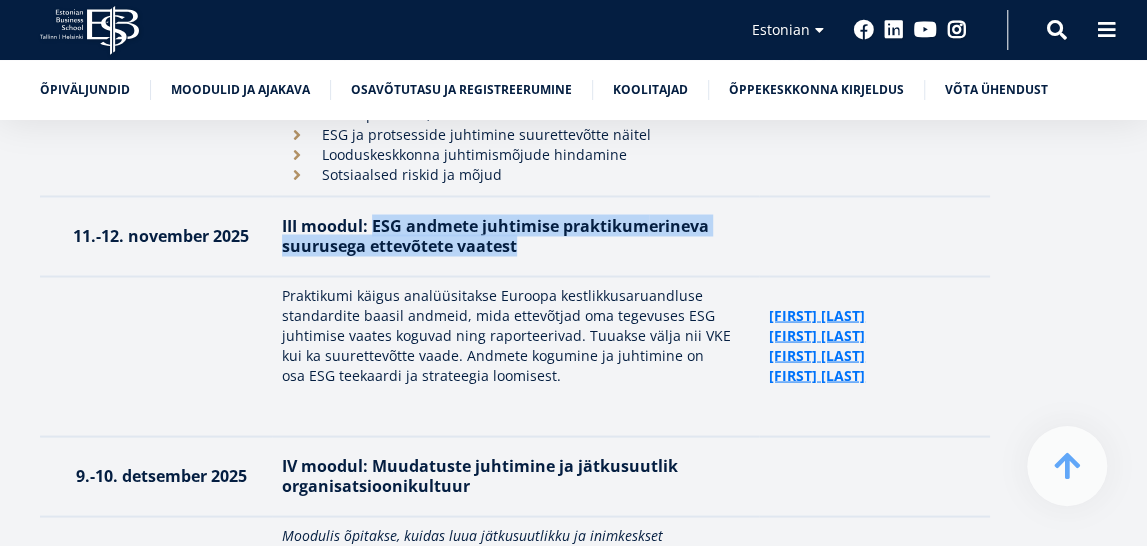 drag, startPoint x: 528, startPoint y: 207, endPoint x: 369, endPoint y: 184, distance: 160.6549 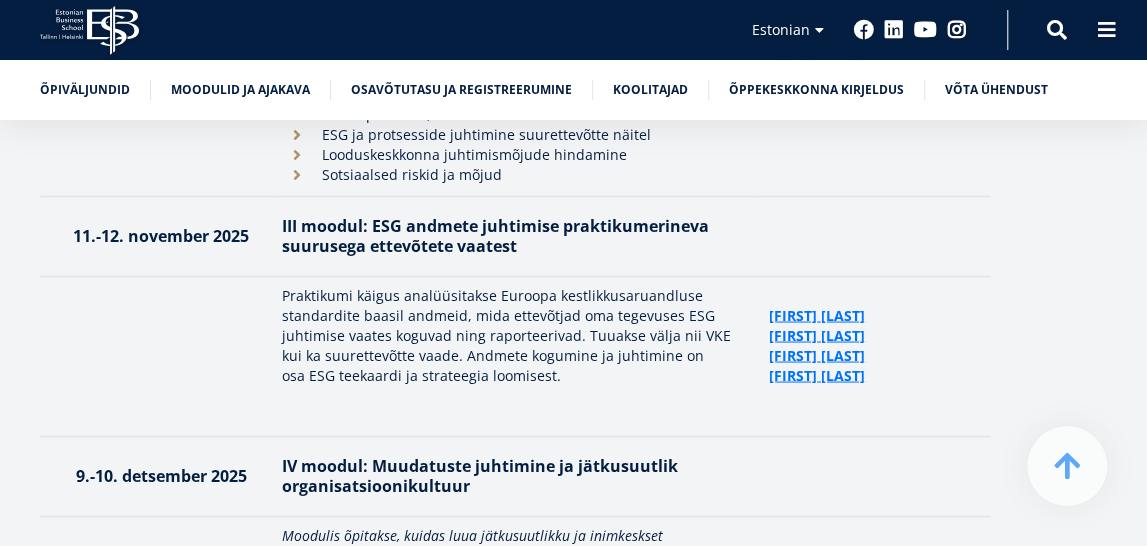 click on "Praktikumi käigus analüüsitakse Euroopa kestlikkusaruandluse standardite baasil andmeid, mida ettevõtjad oma tegevuses ESG juhtimise vaates koguvad ning raporteerivad. Tuuakse välja nii VKE kui ka suurettevõtte vaade. Andmete kogumine ja juhtimine on osa ESG teekaardi ja strateegia loomisest." at bounding box center [515, 335] 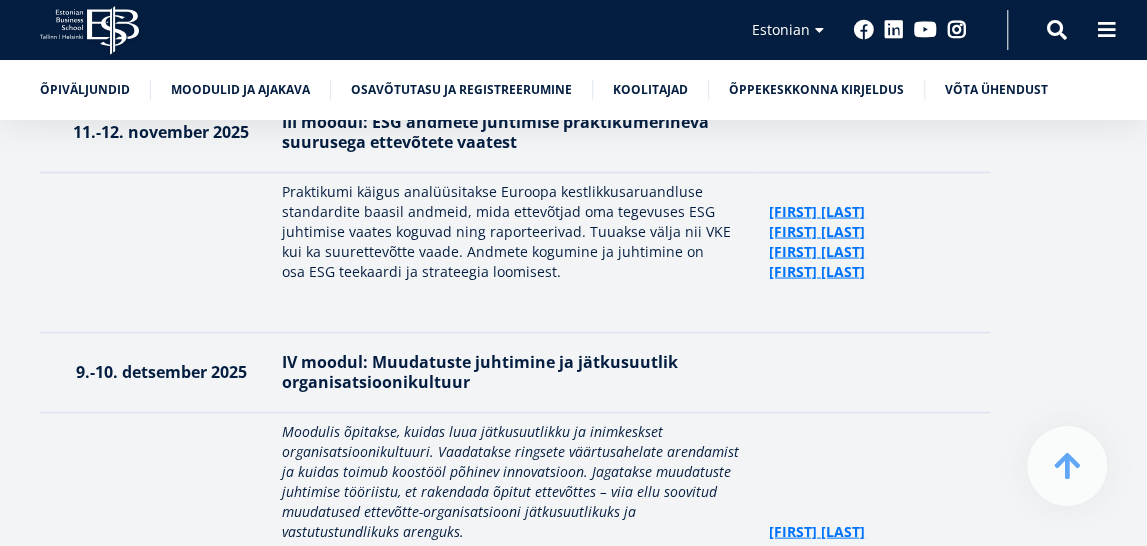 scroll, scrollTop: 5140, scrollLeft: 0, axis: vertical 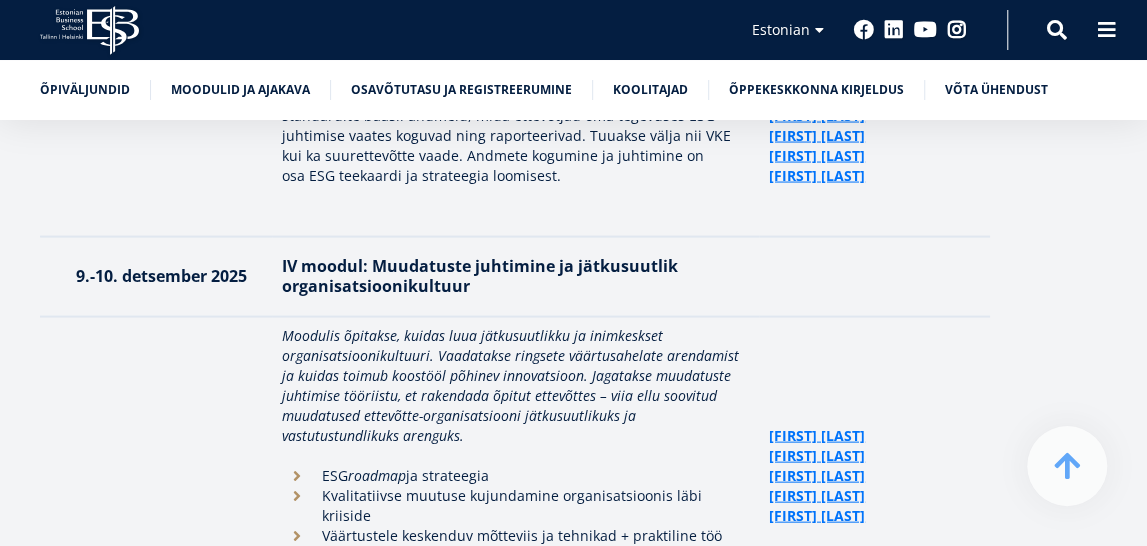 click on "Moodulis õpitakse, kuidas luua jätkusuutlikku ja inimkeskset organisatsioonikultuuri. Vaadatakse ringsete väärtusahelate arendamist ja kuidas toimub koostööl põhinev innovatsioon. Jagatakse muudatuste juhtimise tööriistu, et rakendada õpitut ettevõttes – viia ellu soovitud muudatused ettevõtte-organisatsiooni jätkusuutlikuks ja vastutustundlikuks arenguks.
ESG  roadmap  ja strateegia
Kvalitatiivse muutuse kujundamine organisatsioonis läbi kriiside
Väärtustele keskenduv mõtteviis ja tehnikad + praktiline töö (lean management)
Muudatuste juhtimine, juurutamine ja elluviimine meeskonnas.
Muudatuste juhtimise tööriistad
Ettevõtte jalajälje vähendamise võimalused ja muudatuste juhtimine logistikasektoris DPD [COUNTRY] näitel" at bounding box center (515, 496) 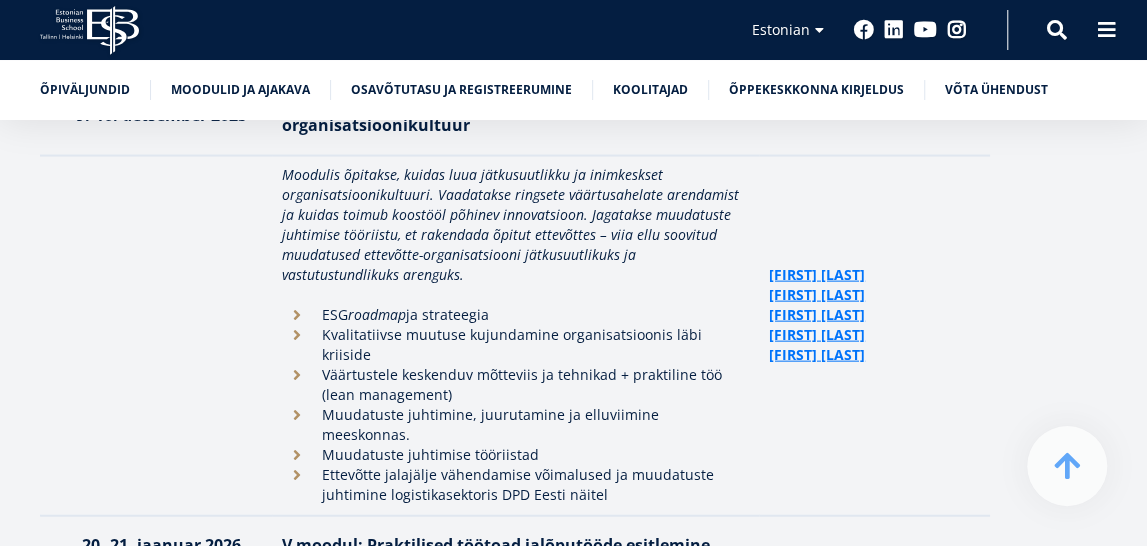 scroll, scrollTop: 5540, scrollLeft: 0, axis: vertical 